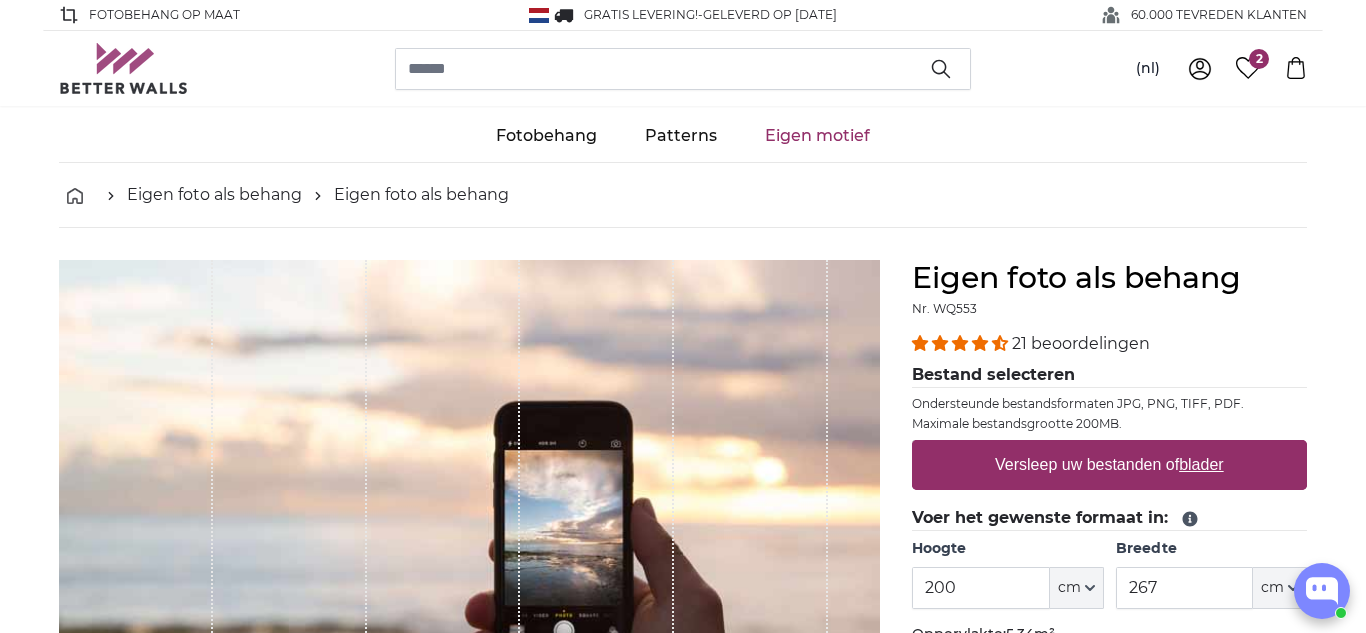 scroll, scrollTop: 0, scrollLeft: 0, axis: both 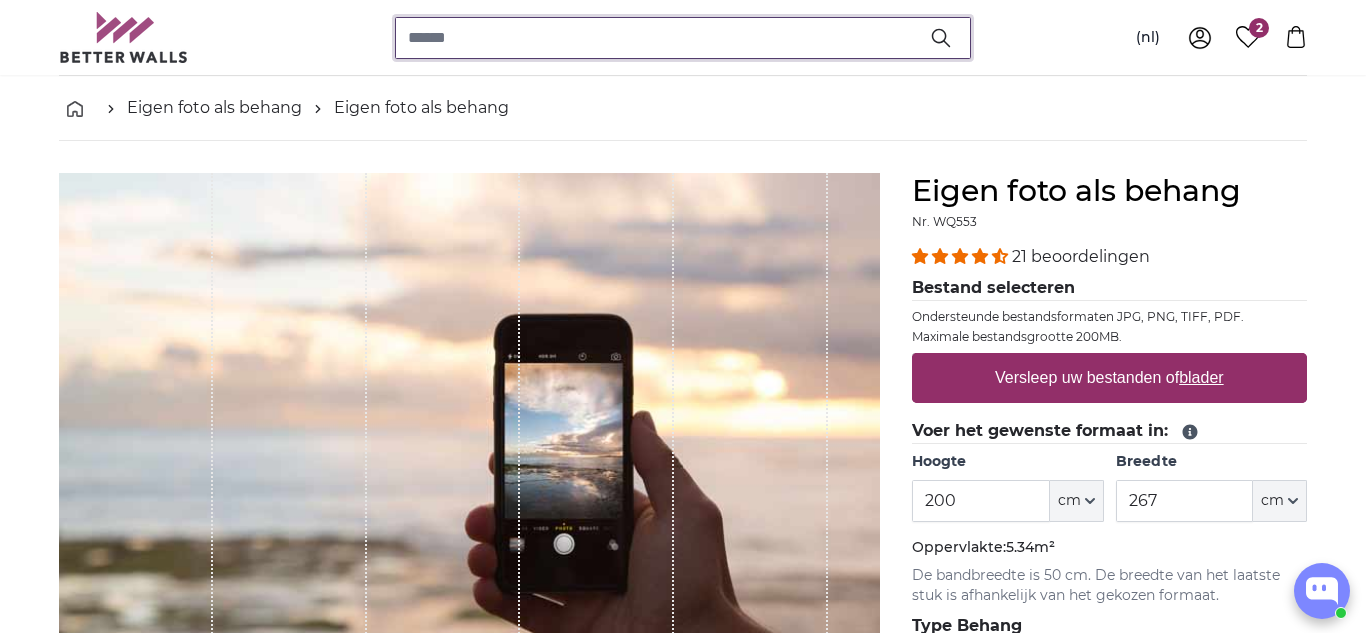 click at bounding box center (683, 38) 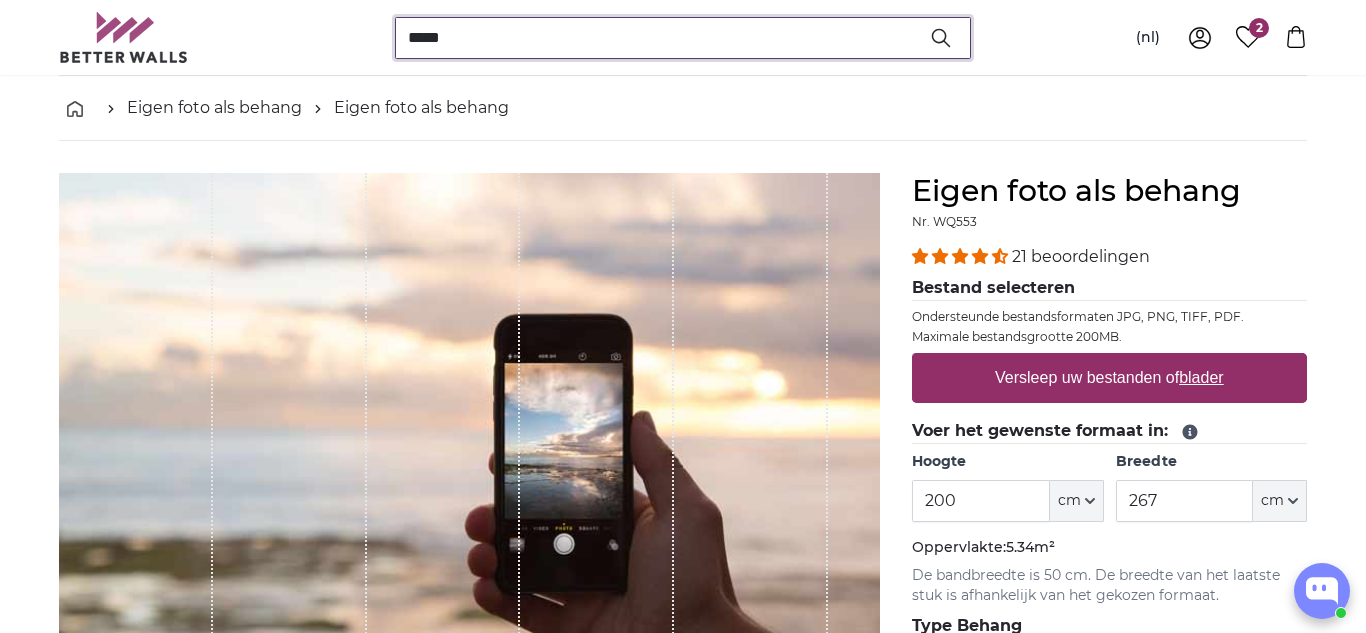 scroll, scrollTop: 0, scrollLeft: 0, axis: both 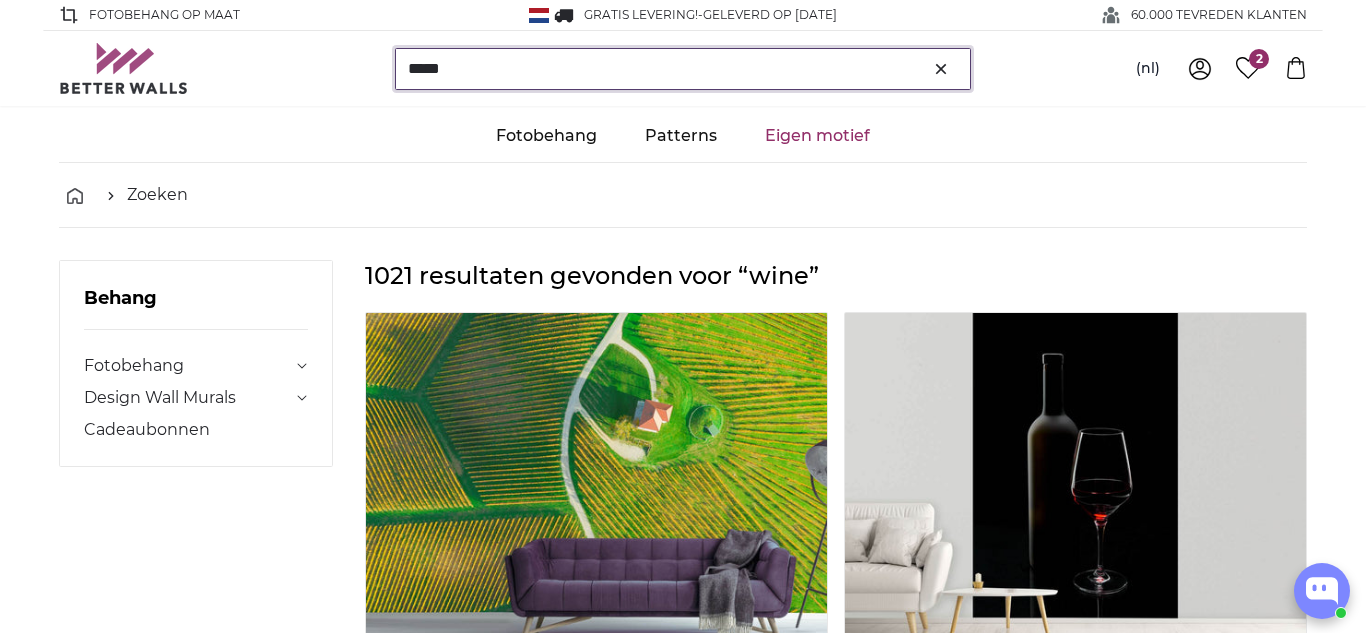 type on "****" 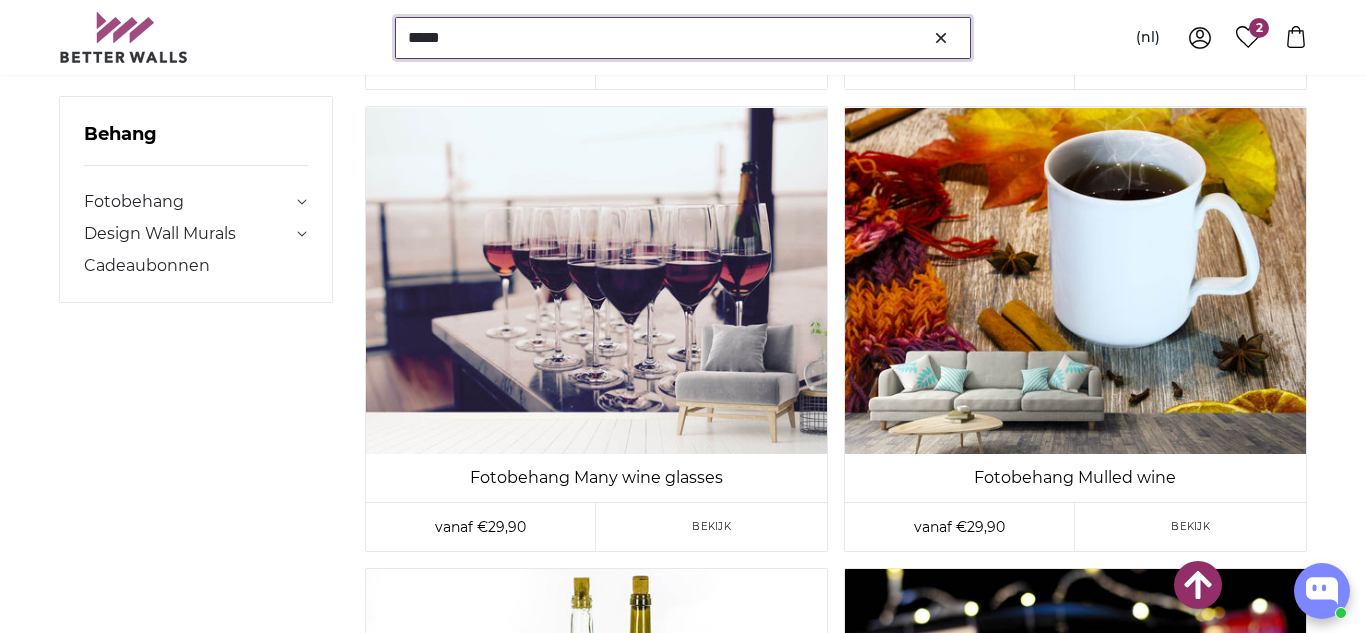 scroll, scrollTop: 6334, scrollLeft: 0, axis: vertical 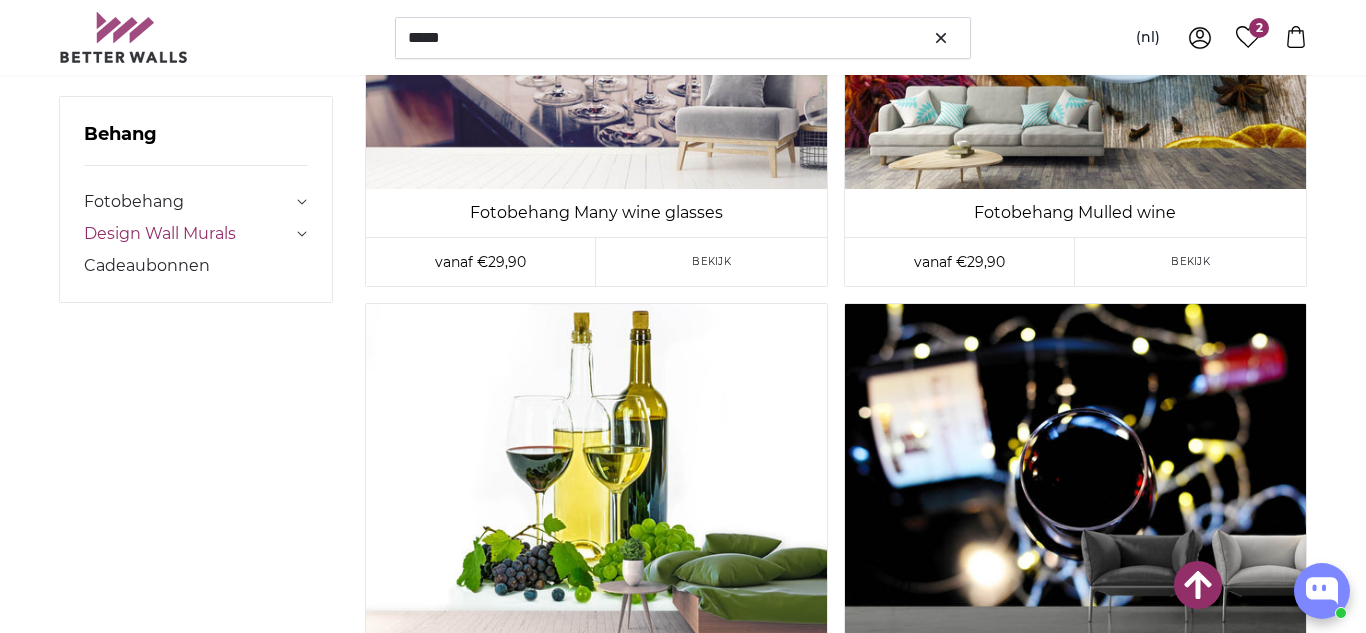 click on "Design Wall Murals" at bounding box center [188, 234] 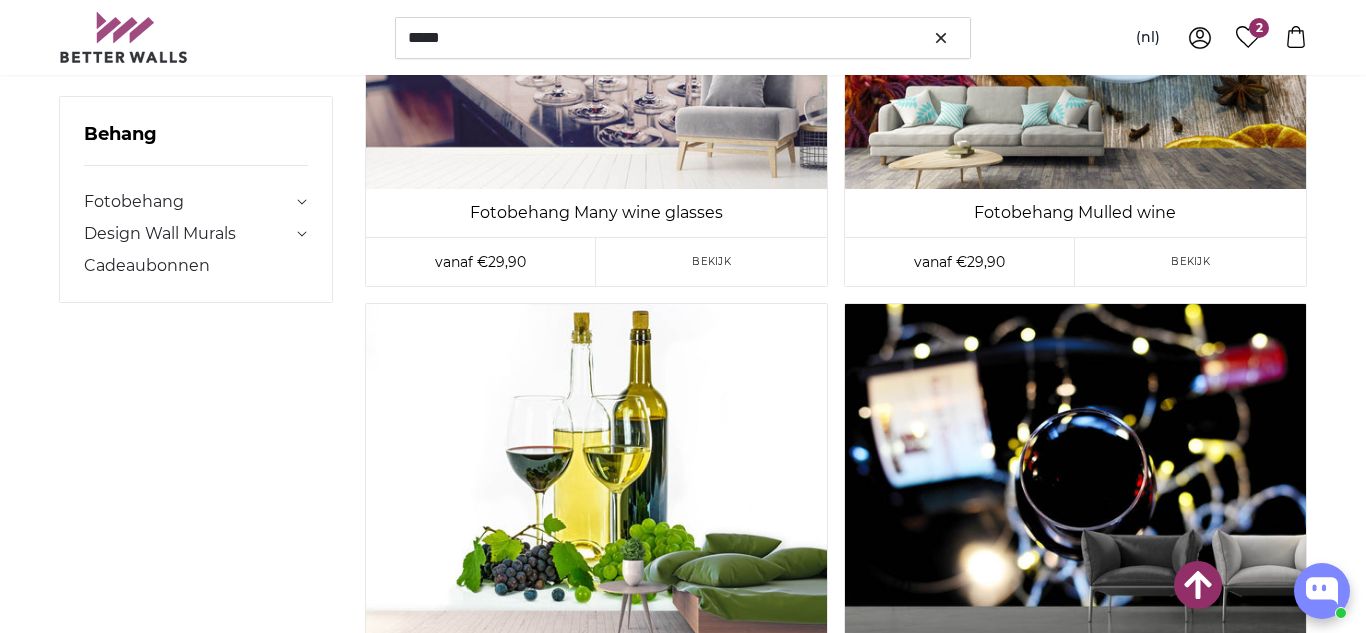 scroll, scrollTop: 0, scrollLeft: 0, axis: both 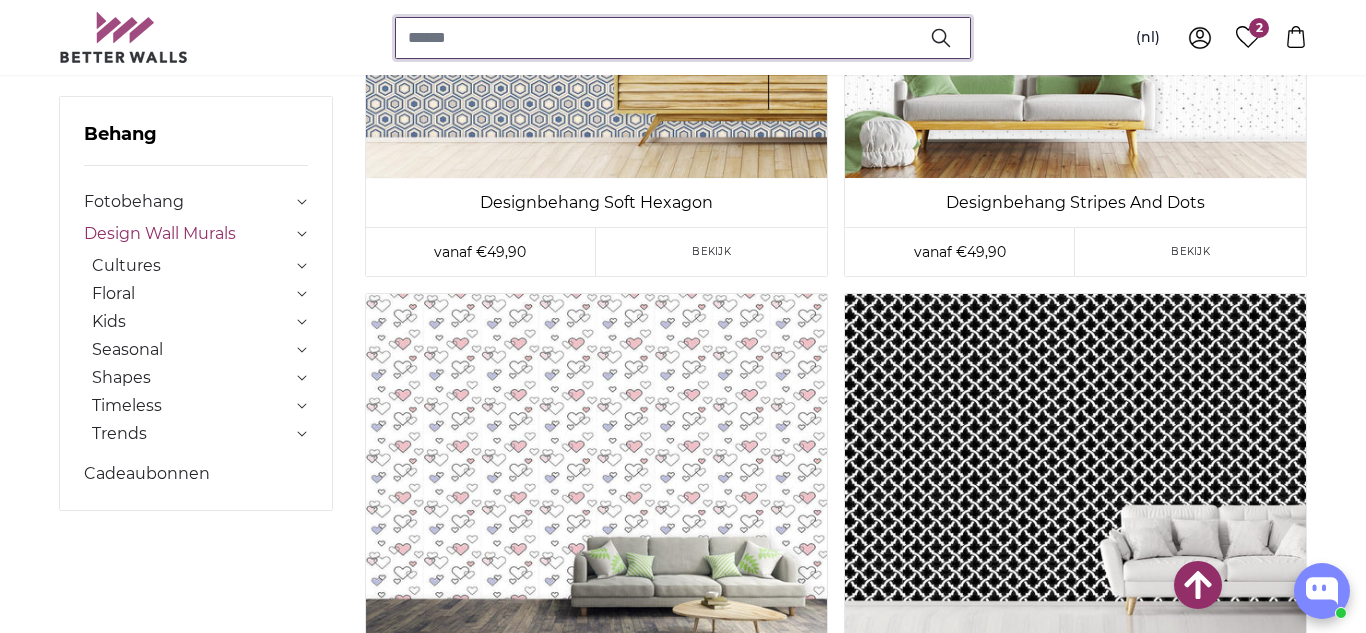 click at bounding box center (683, 38) 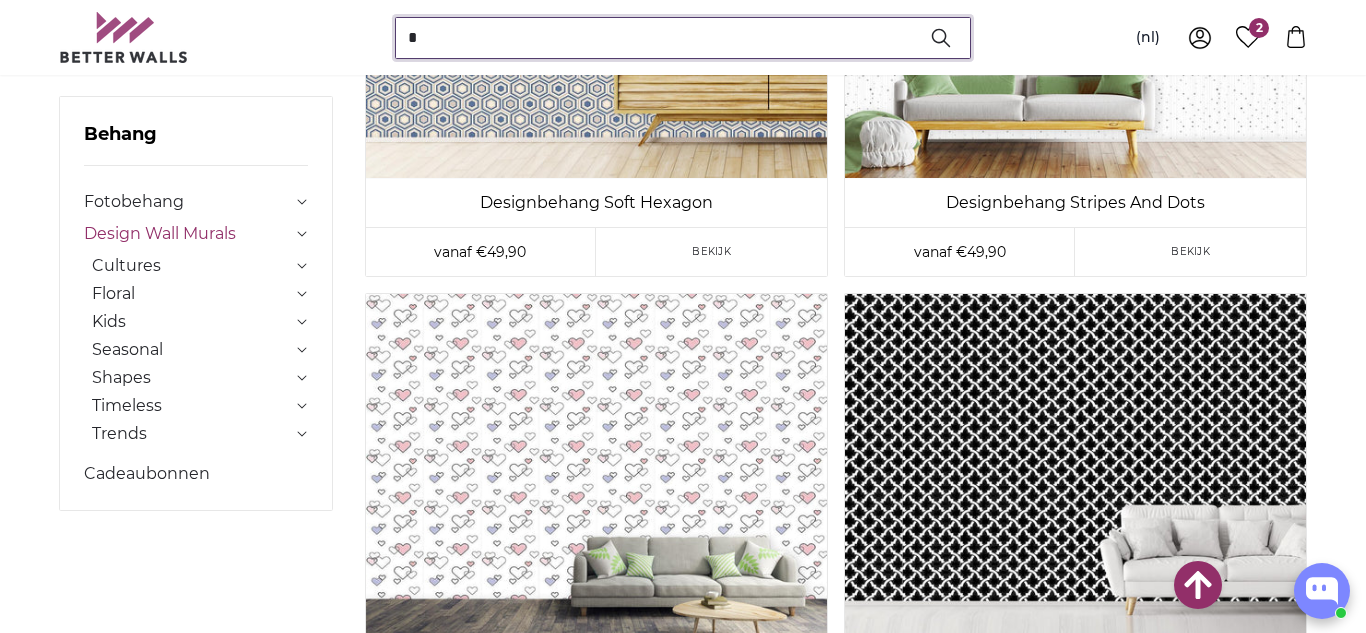 scroll, scrollTop: 0, scrollLeft: 0, axis: both 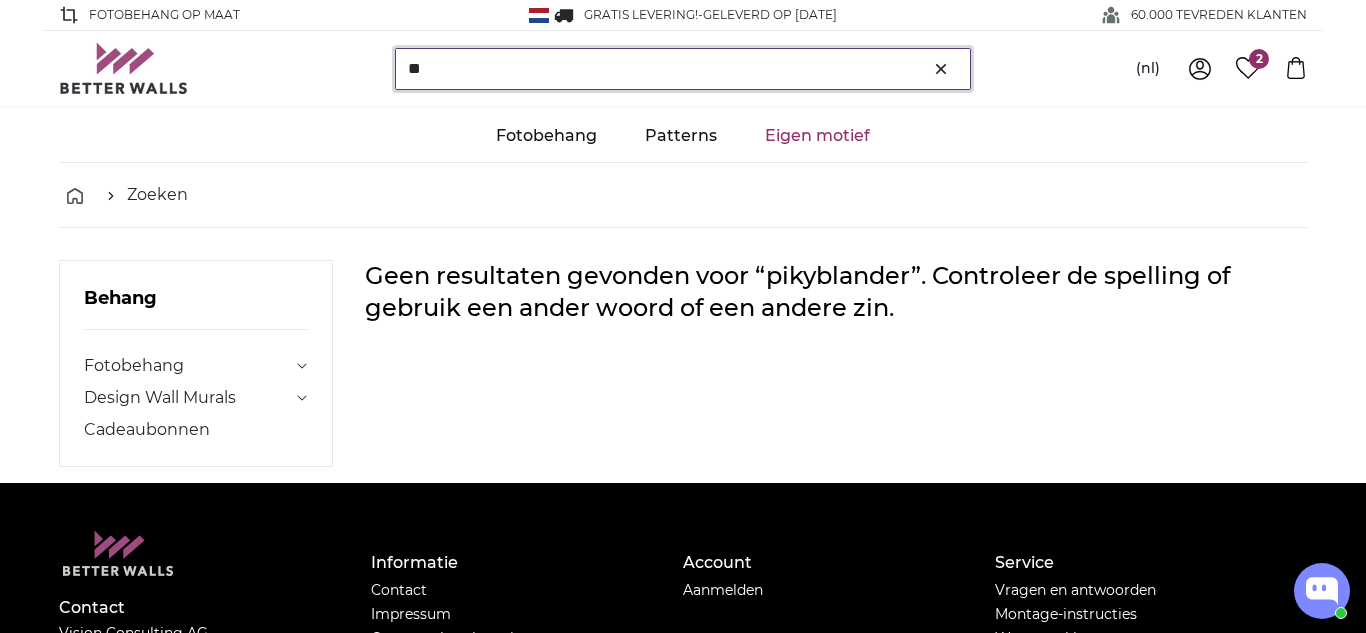 type on "*" 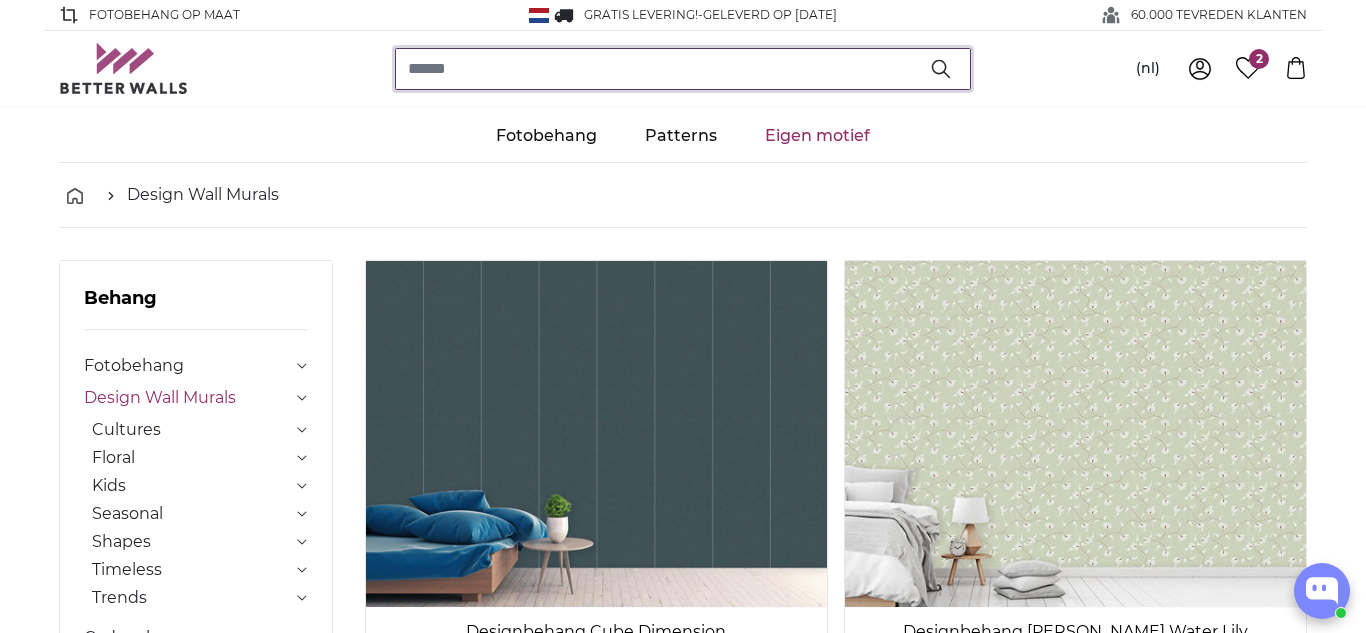 click at bounding box center [683, 69] 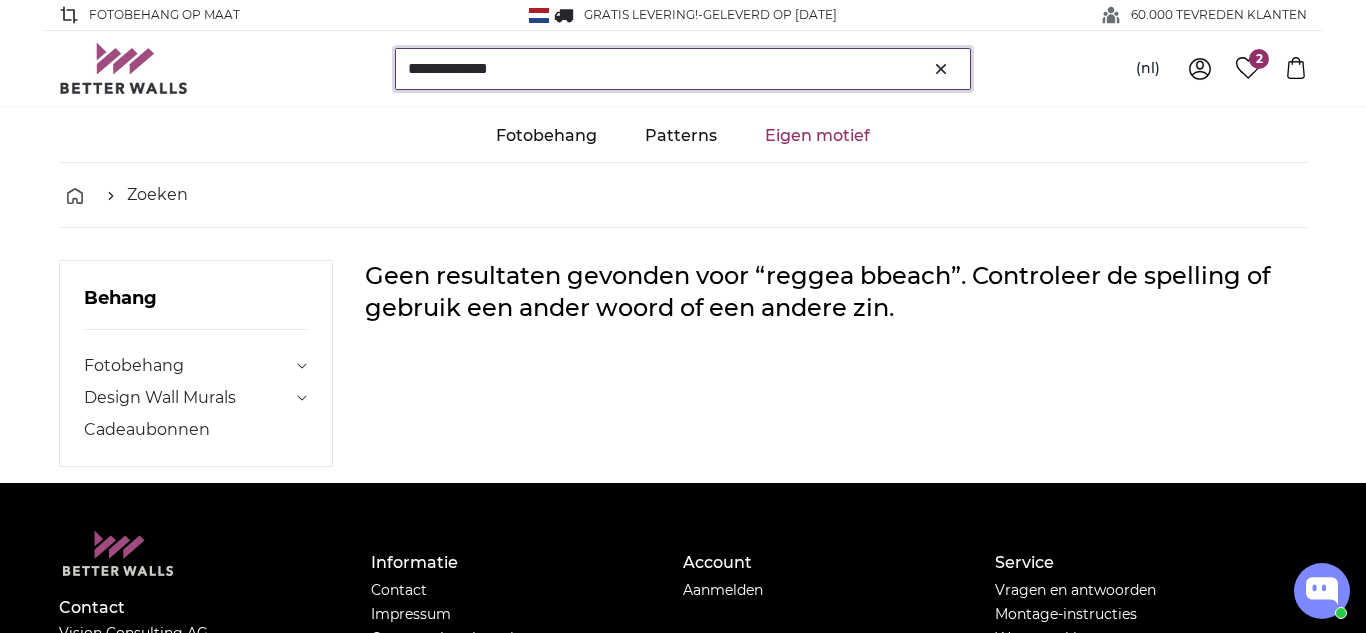 click on "**********" at bounding box center (683, 69) 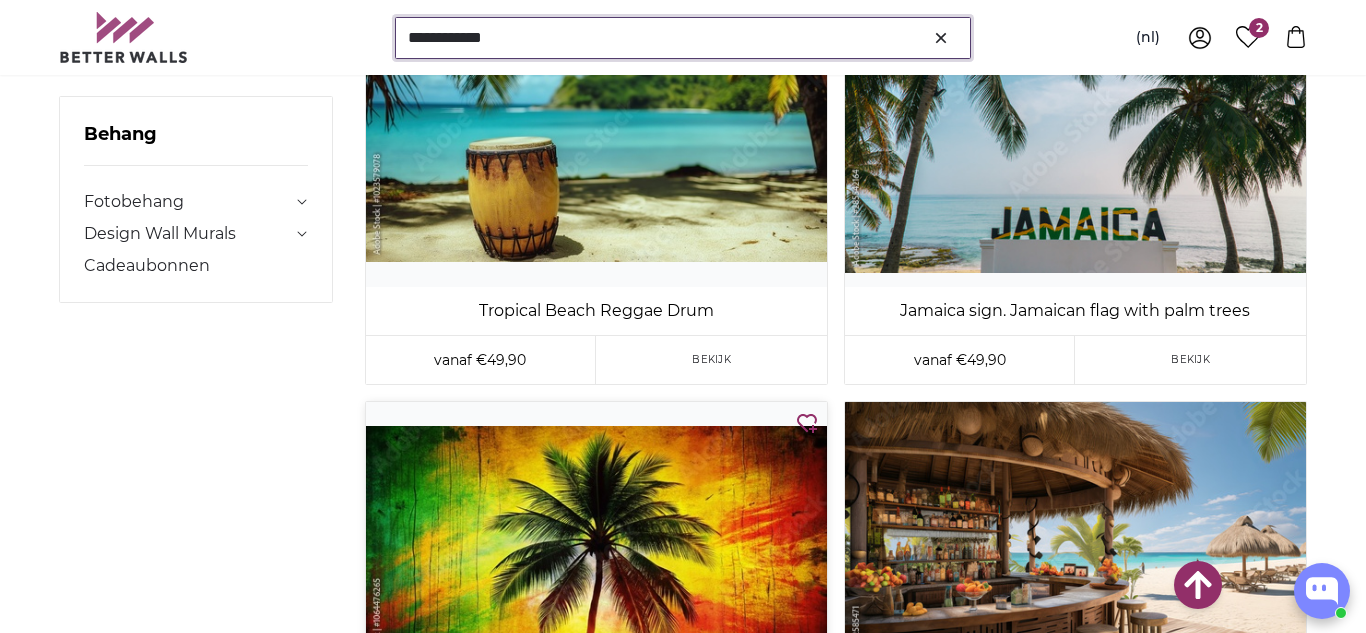 scroll, scrollTop: 1109, scrollLeft: 0, axis: vertical 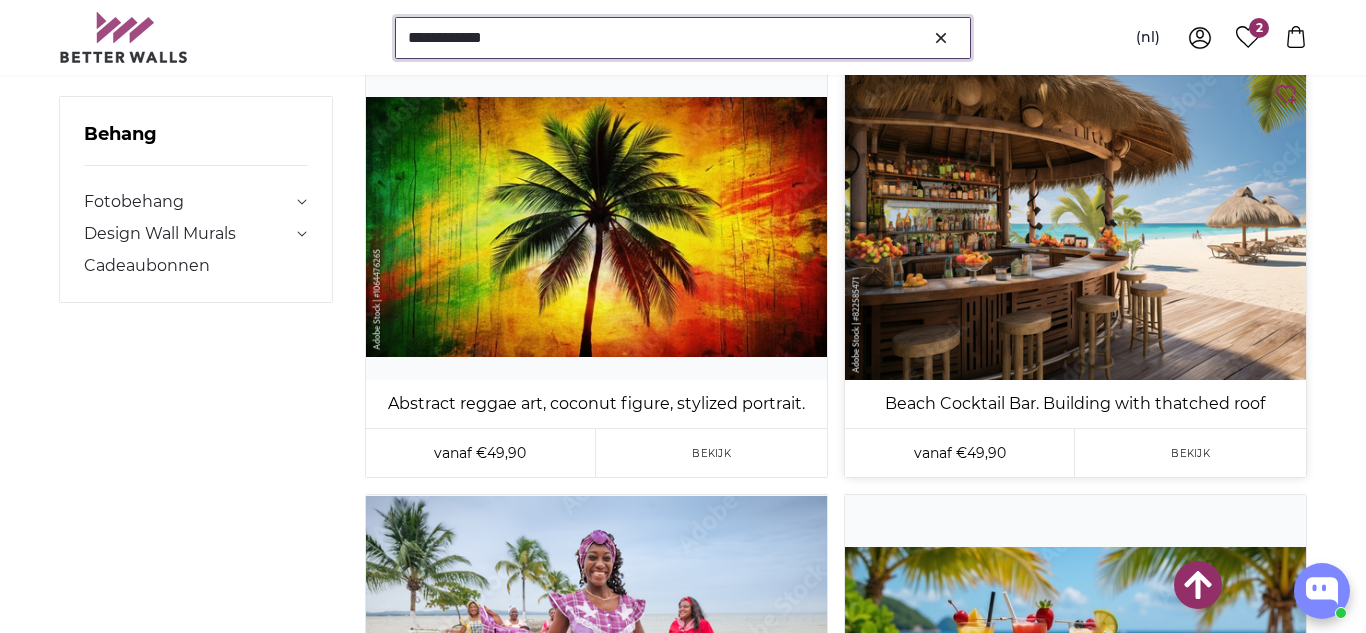 type on "**********" 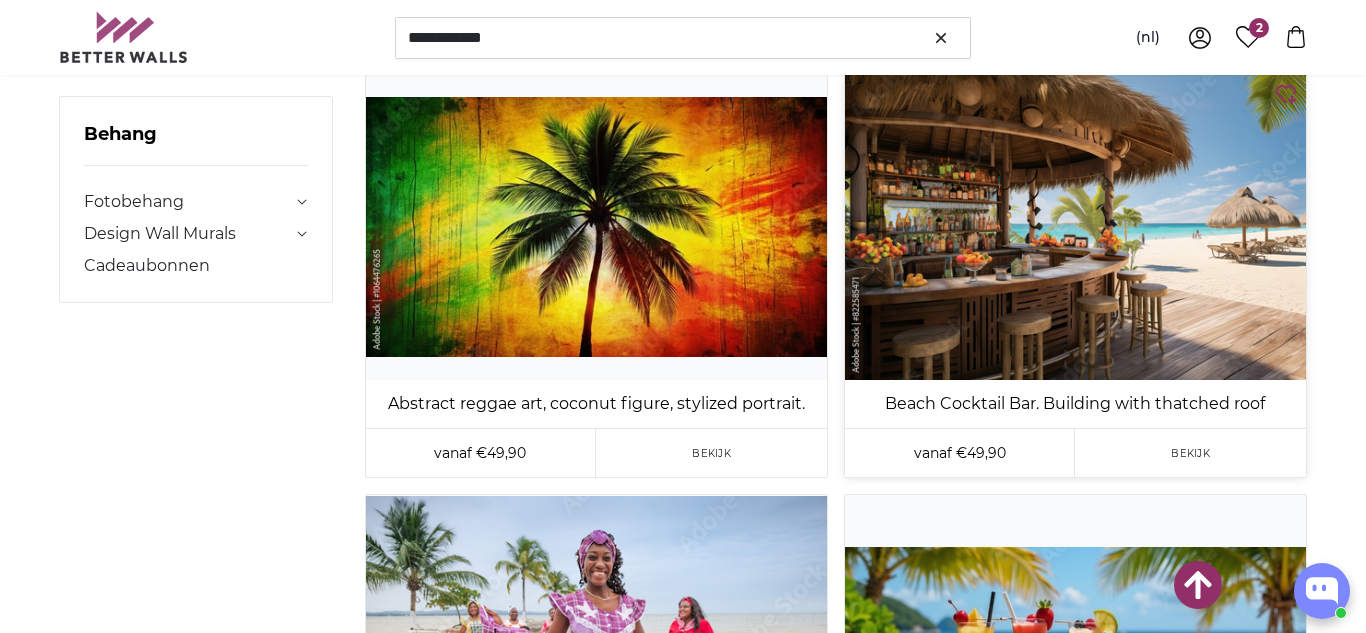 click at bounding box center (1075, 226) 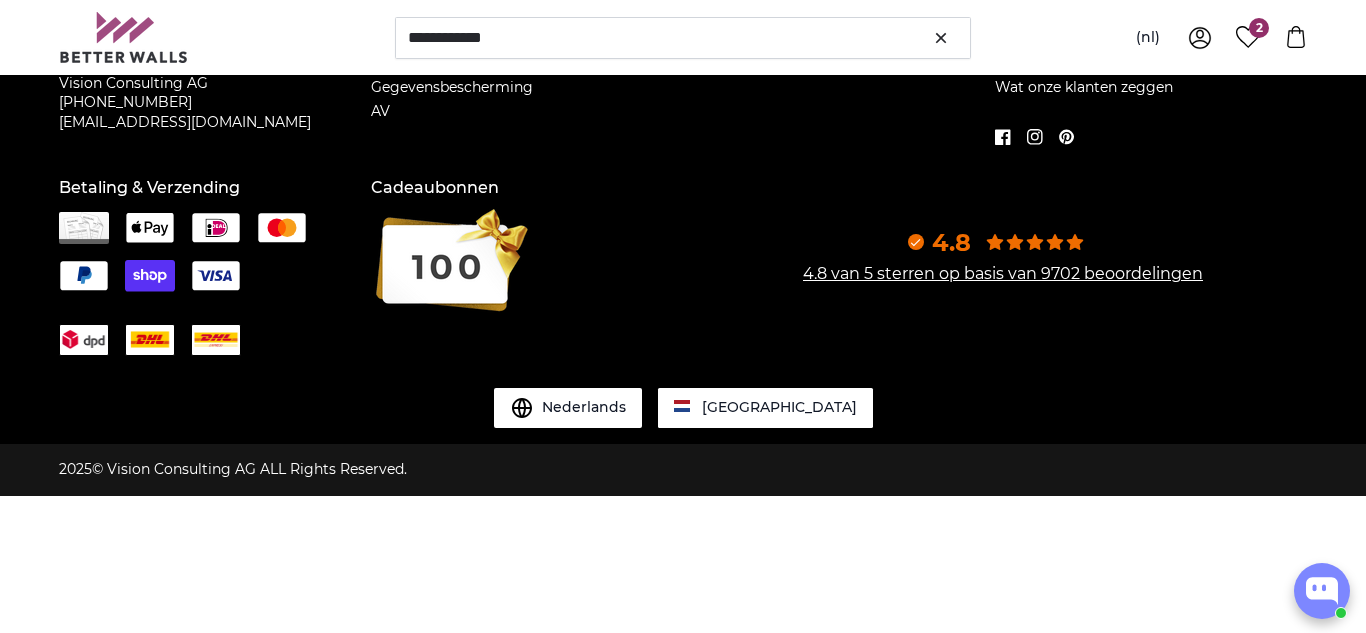 scroll, scrollTop: 0, scrollLeft: 0, axis: both 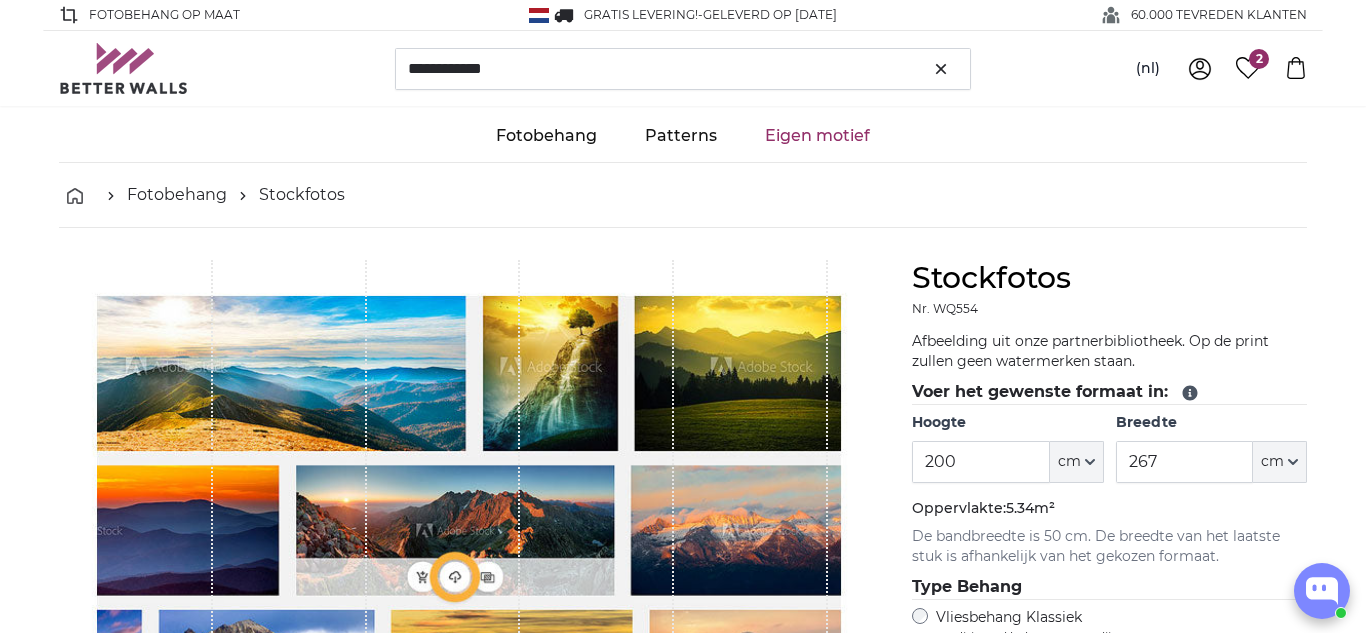 type on "300" 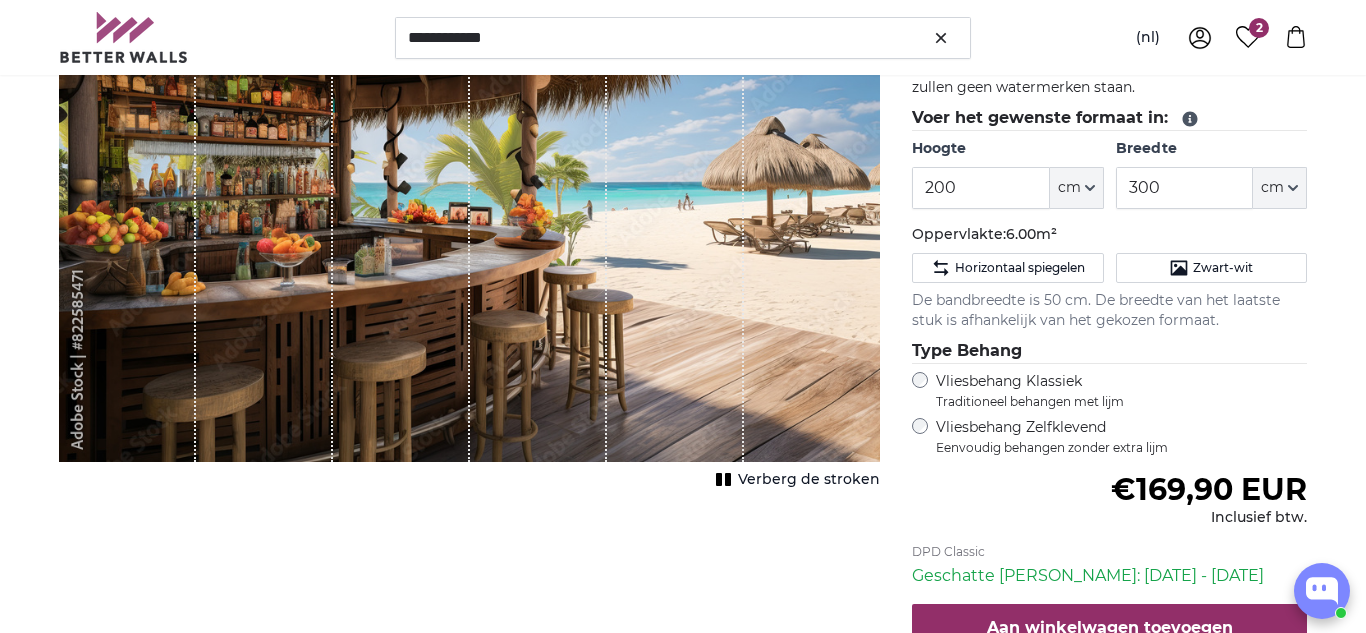 scroll, scrollTop: 356, scrollLeft: 0, axis: vertical 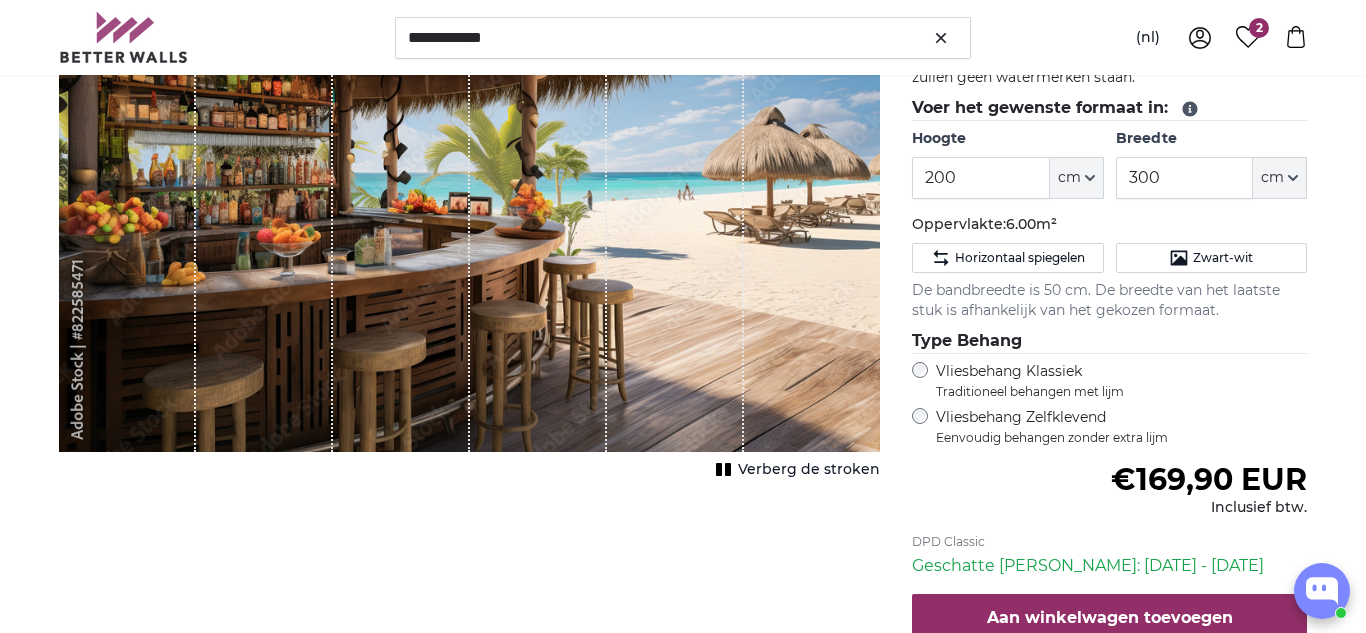 click on "Verberg de stroken" at bounding box center [809, 470] 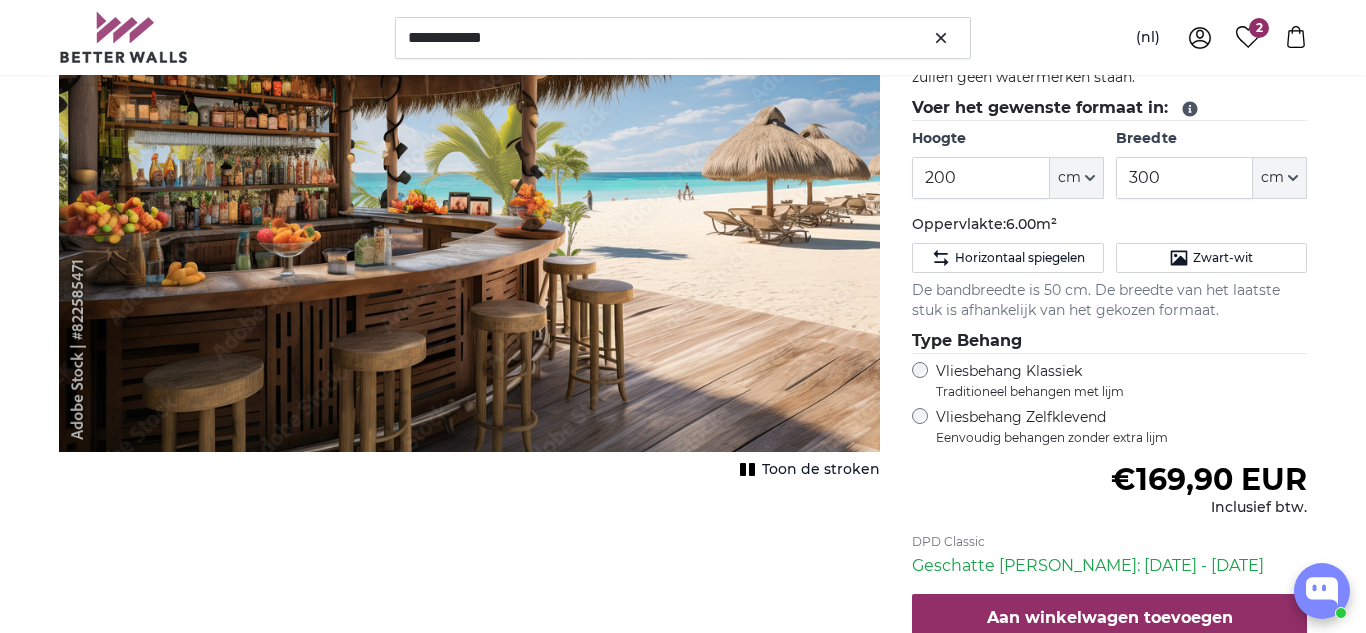 click on "Toon de stroken" at bounding box center (821, 470) 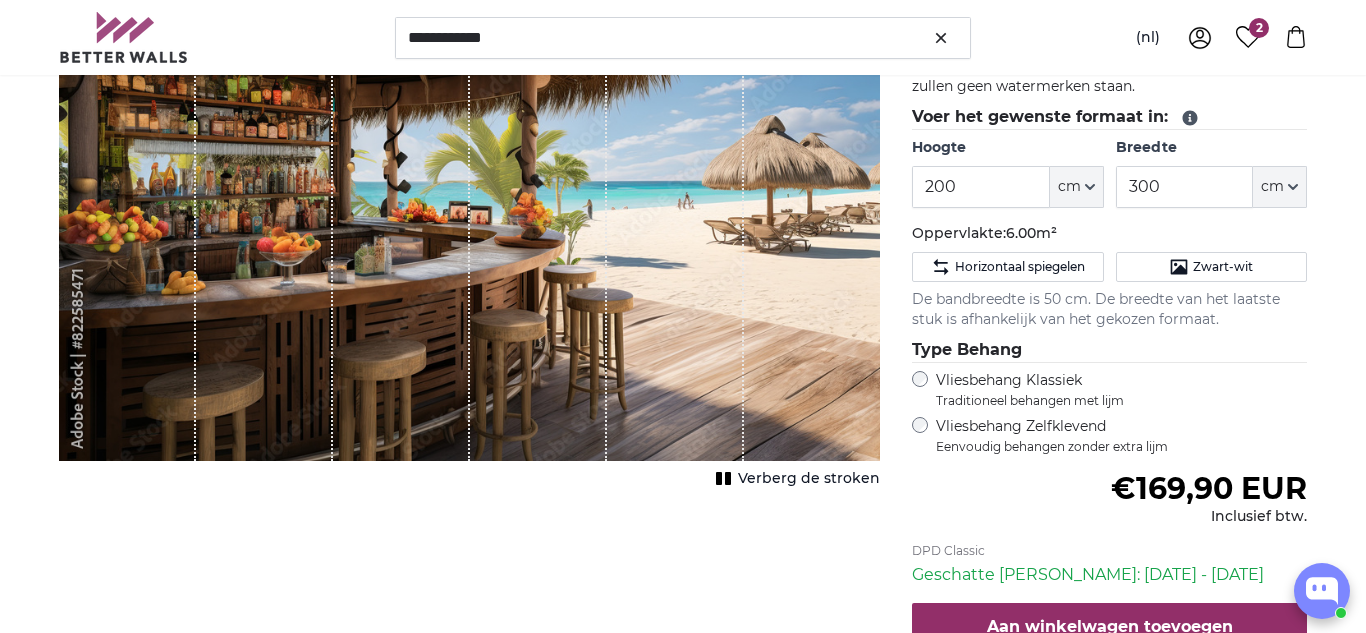 scroll, scrollTop: 336, scrollLeft: 0, axis: vertical 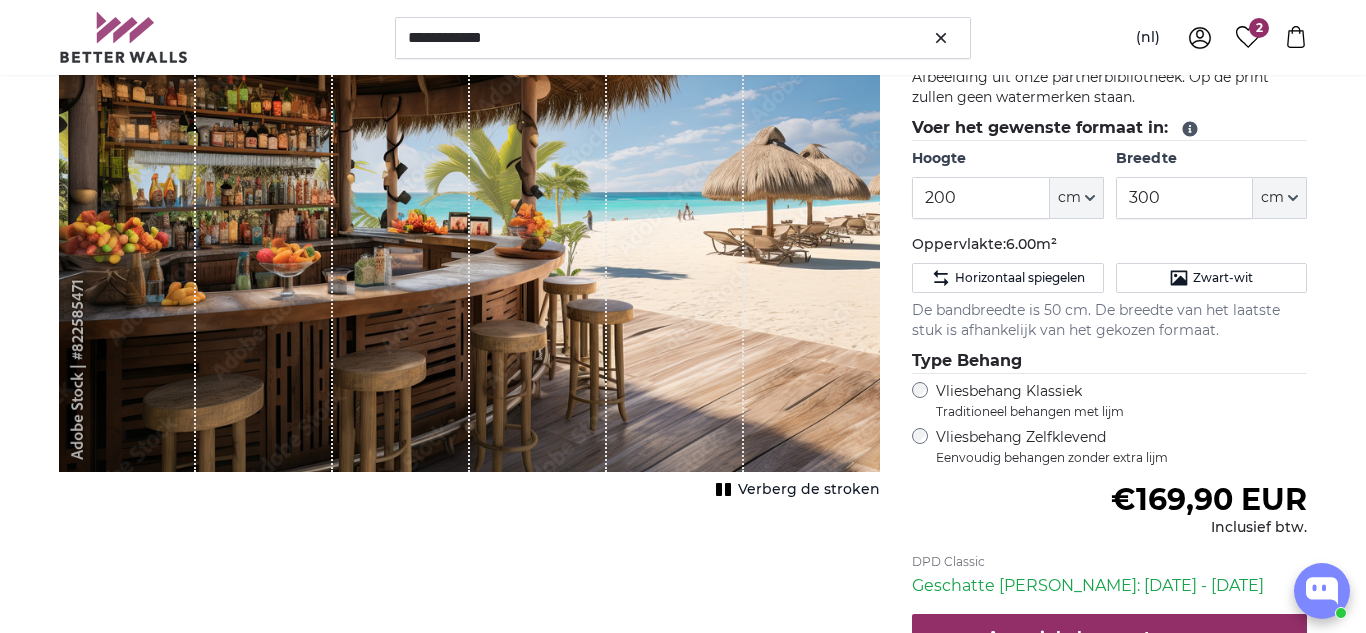 click on "Verberg de stroken" at bounding box center (809, 490) 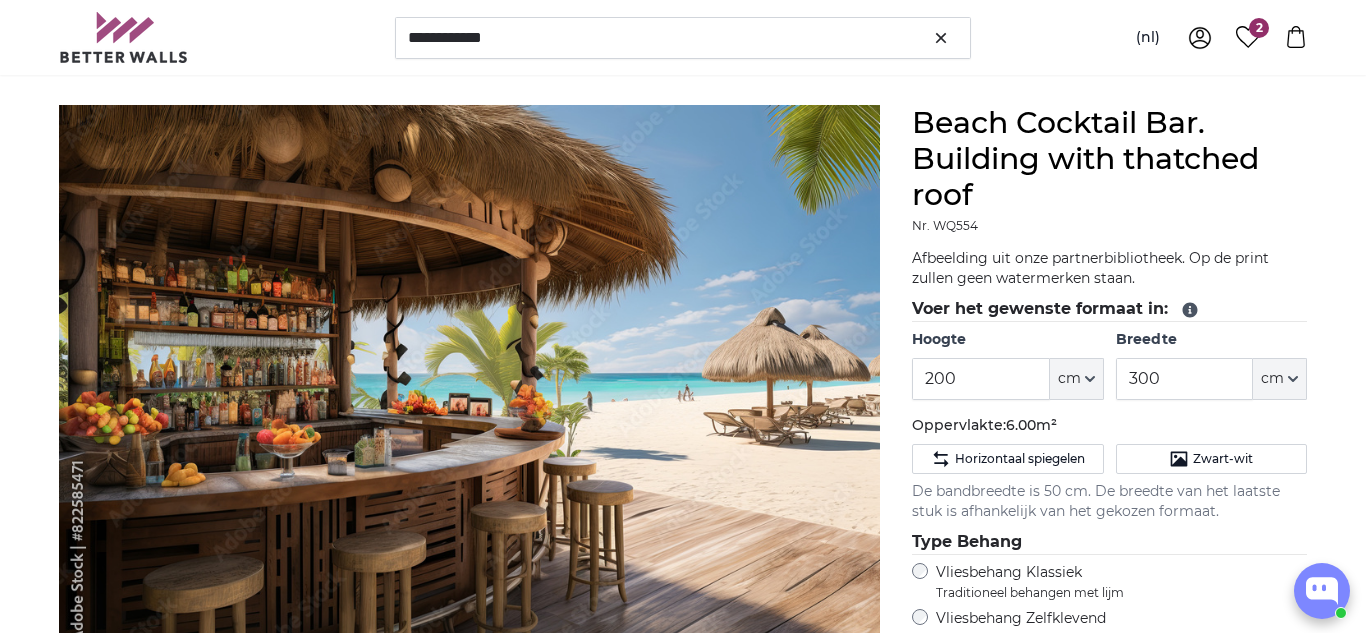 scroll, scrollTop: 156, scrollLeft: 0, axis: vertical 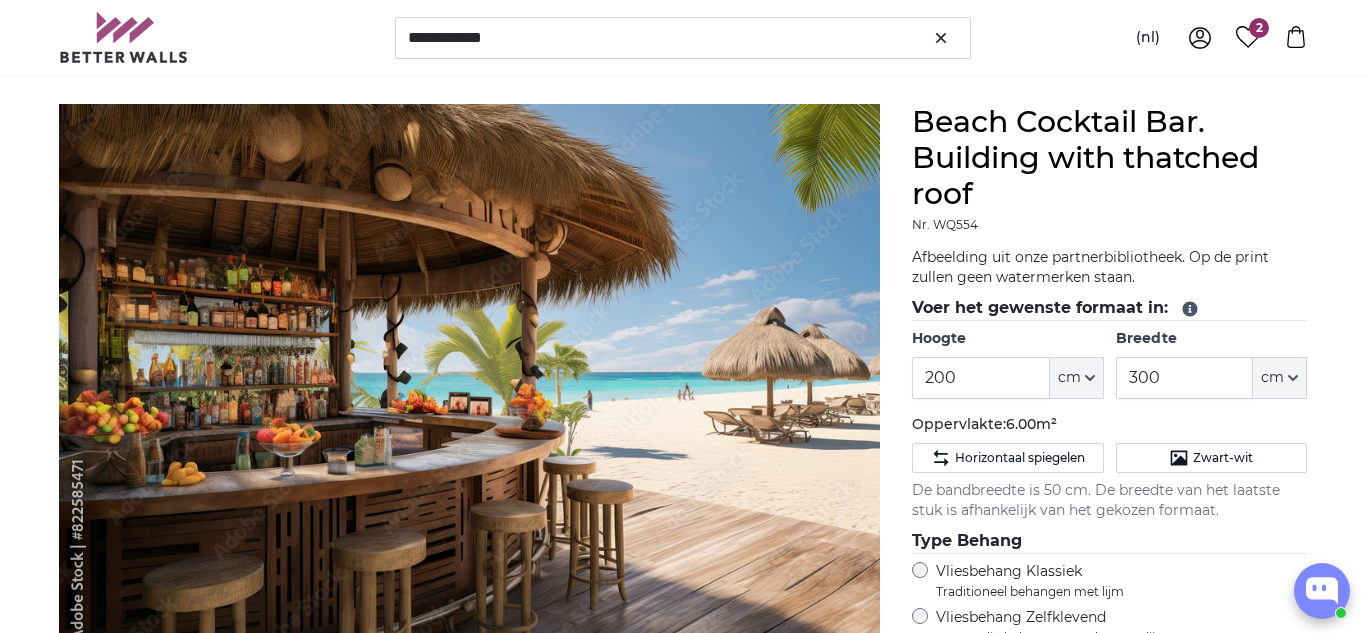 click on "Zoeken
[GEOGRAPHIC_DATA]
Fotobehang" at bounding box center (683, 2261) 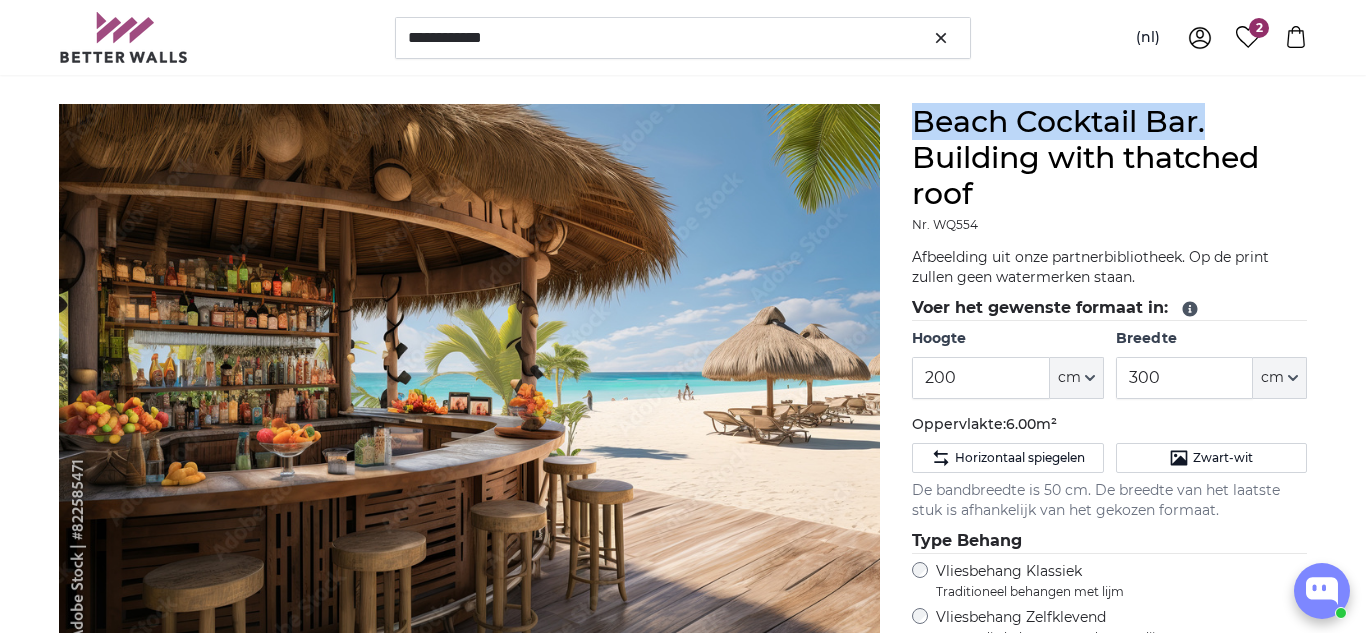 drag, startPoint x: 913, startPoint y: 121, endPoint x: 1124, endPoint y: 134, distance: 211.4001 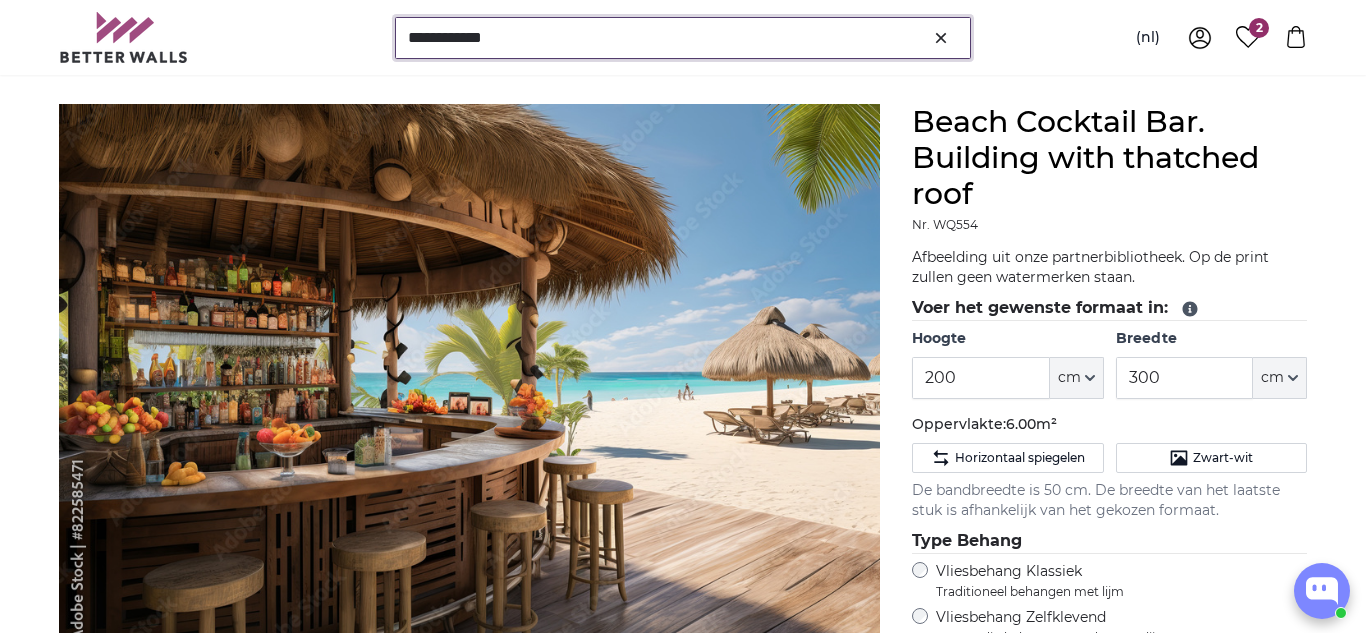 drag, startPoint x: 537, startPoint y: 36, endPoint x: 391, endPoint y: 30, distance: 146.12323 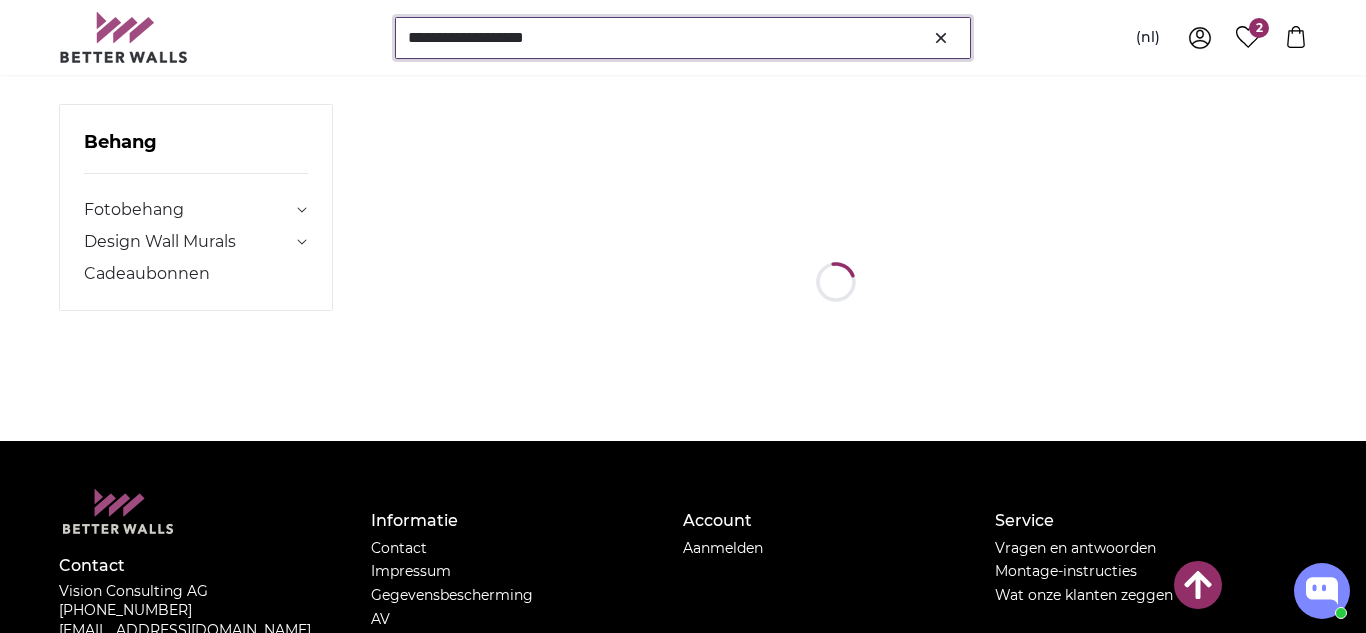 scroll, scrollTop: 527, scrollLeft: 0, axis: vertical 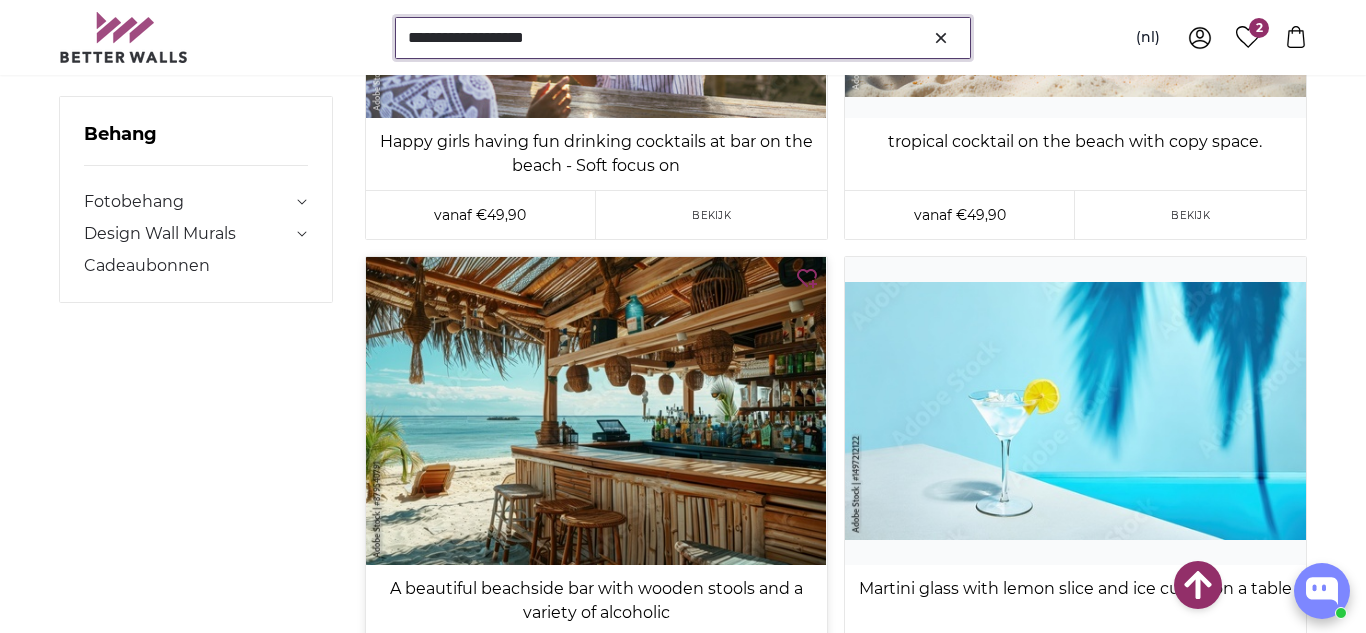 type on "**********" 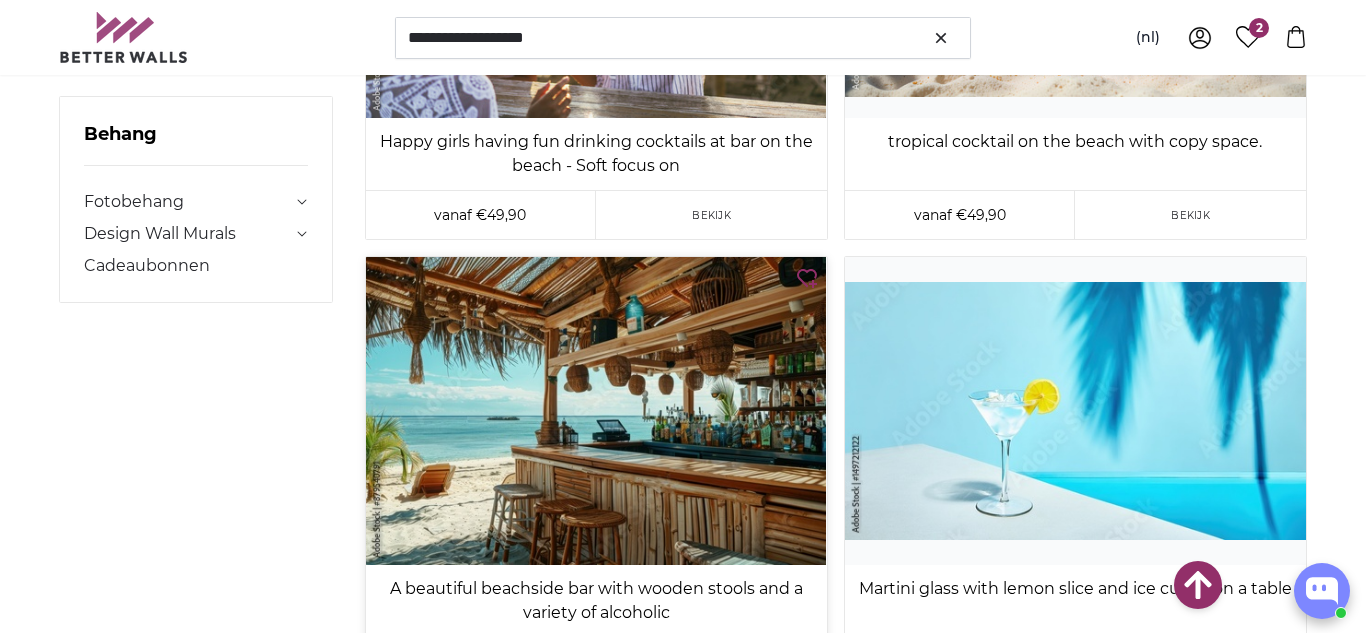 click at bounding box center [596, 410] 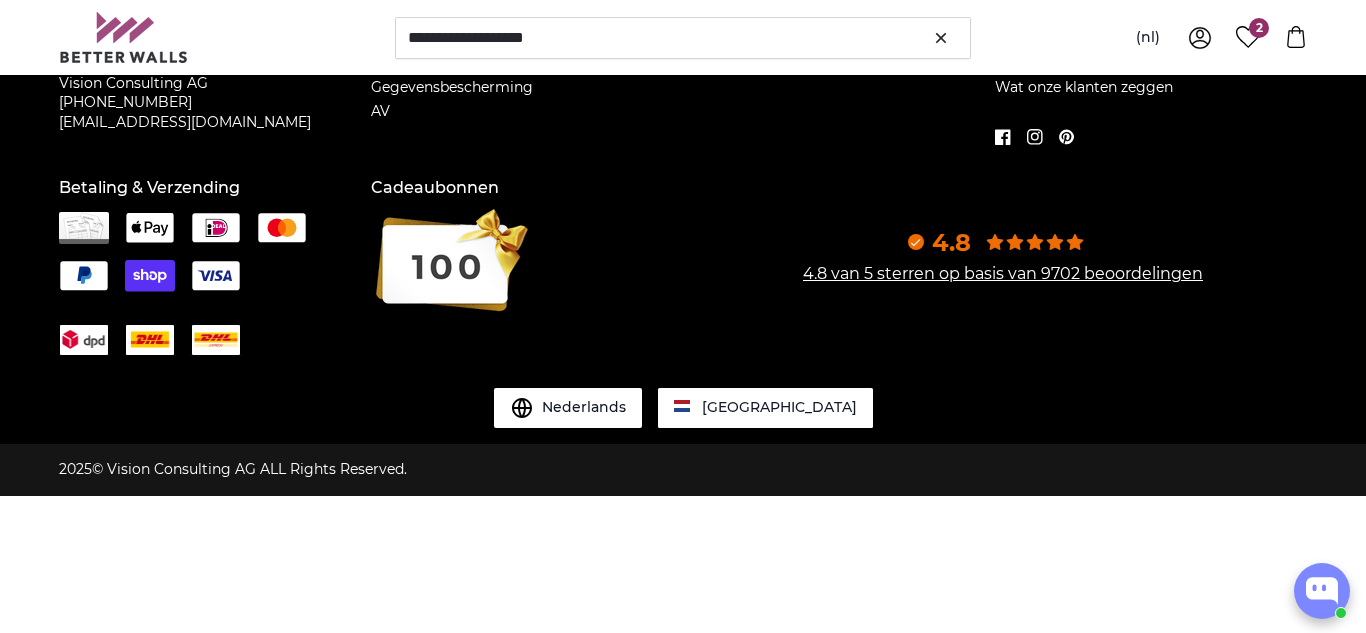 scroll, scrollTop: 0, scrollLeft: 0, axis: both 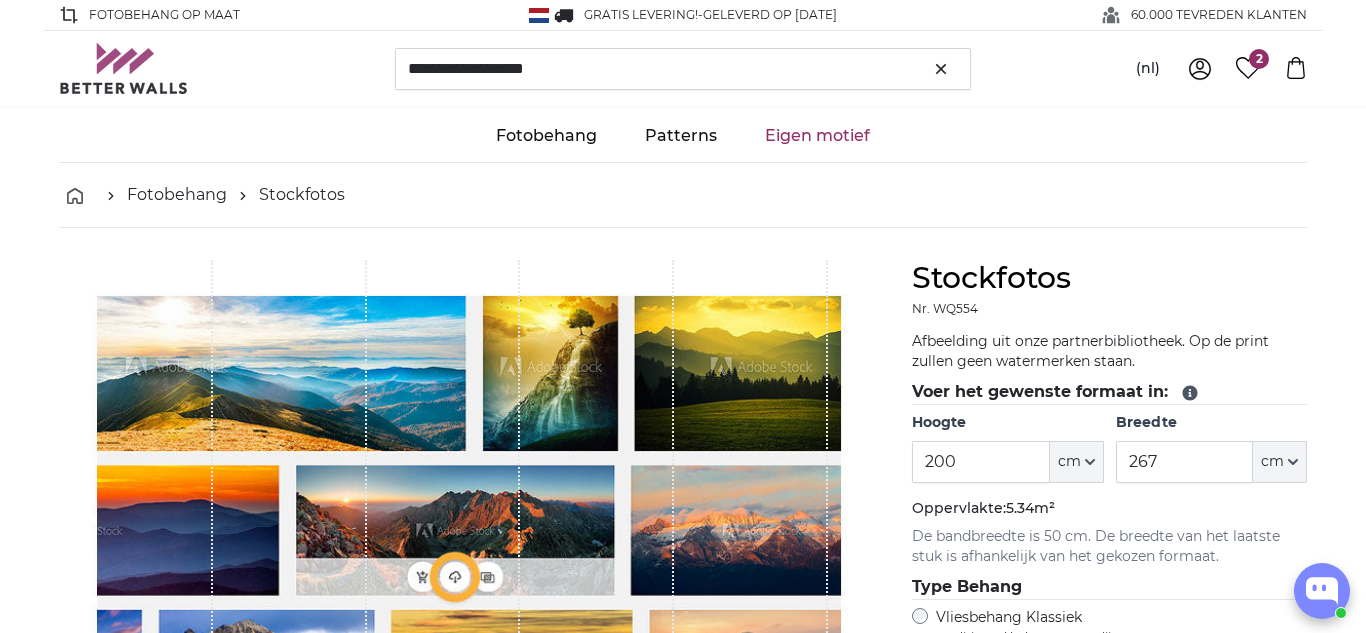 type on "300" 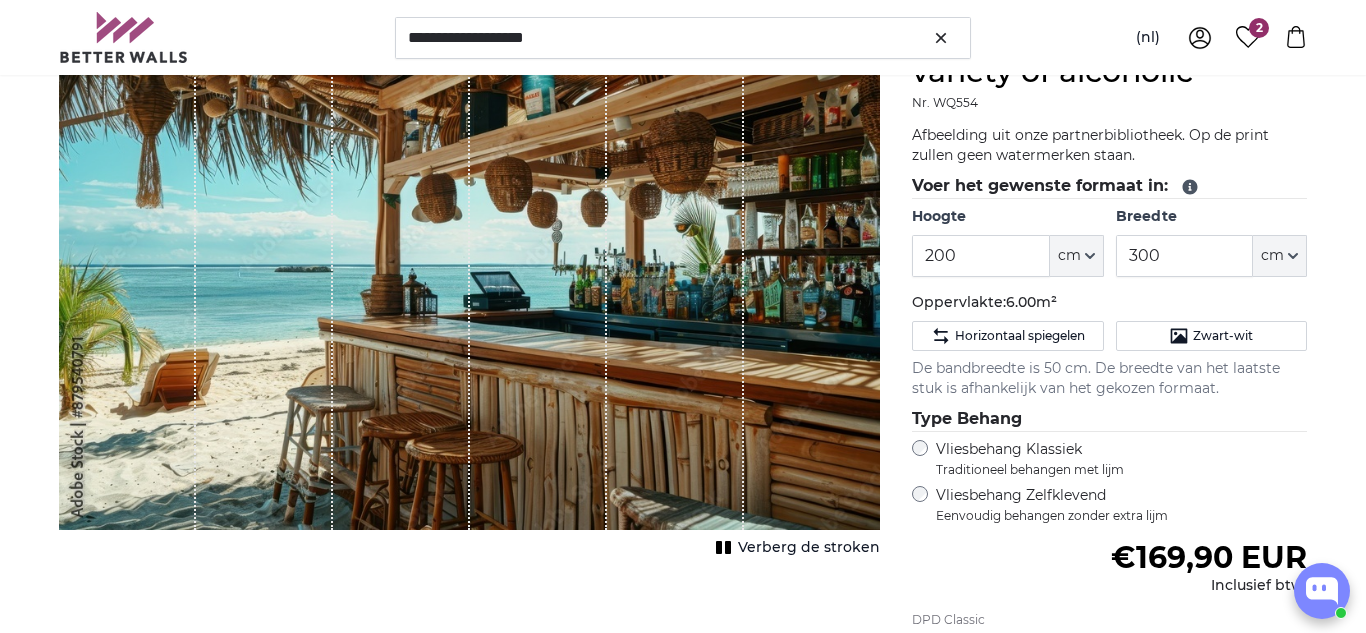 scroll, scrollTop: 277, scrollLeft: 0, axis: vertical 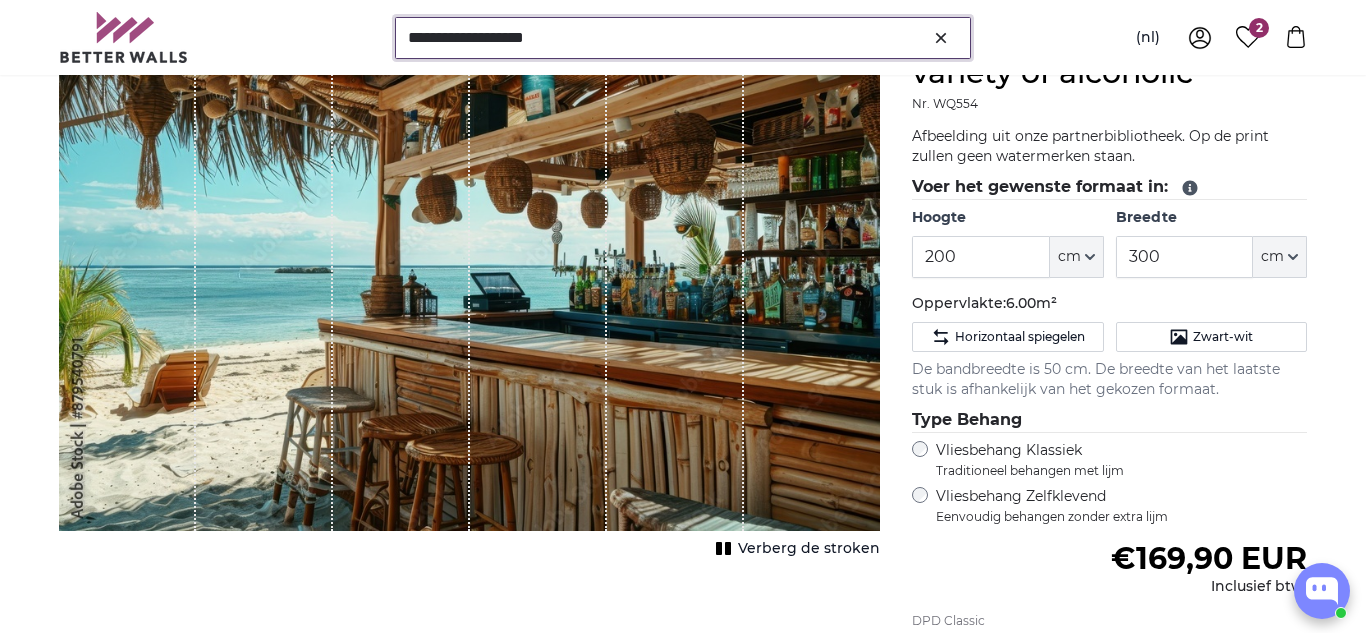 click on "**********" at bounding box center (683, 38) 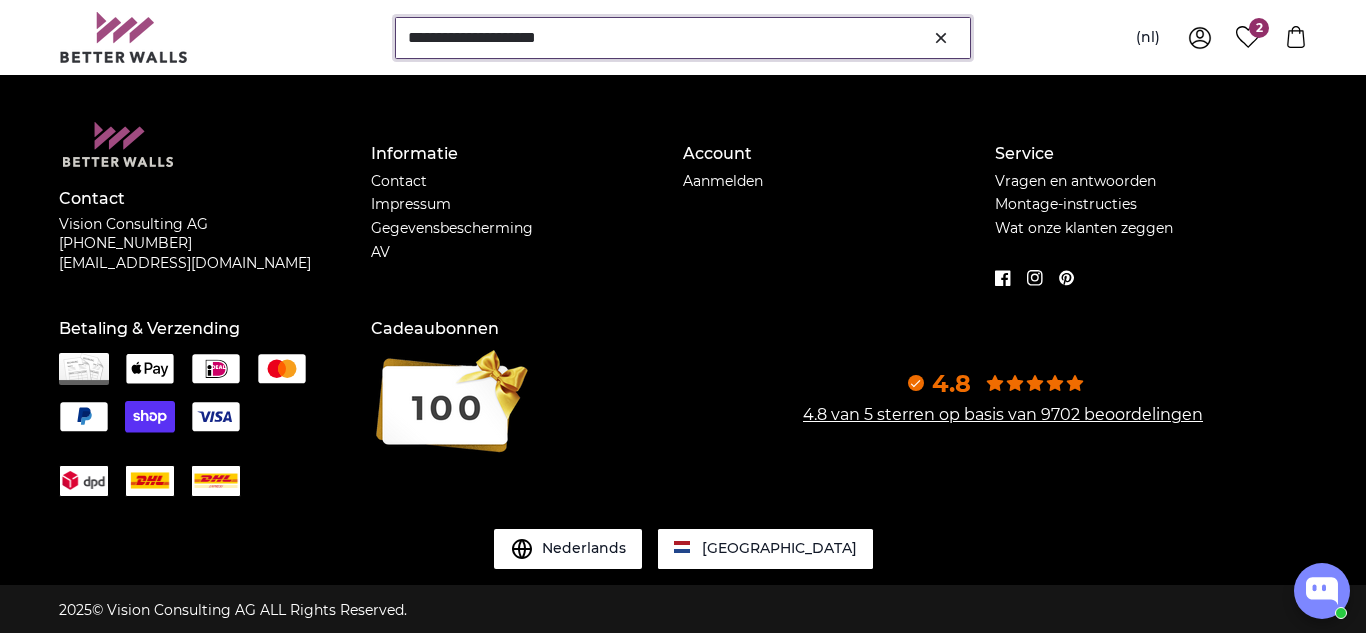 scroll, scrollTop: 0, scrollLeft: 0, axis: both 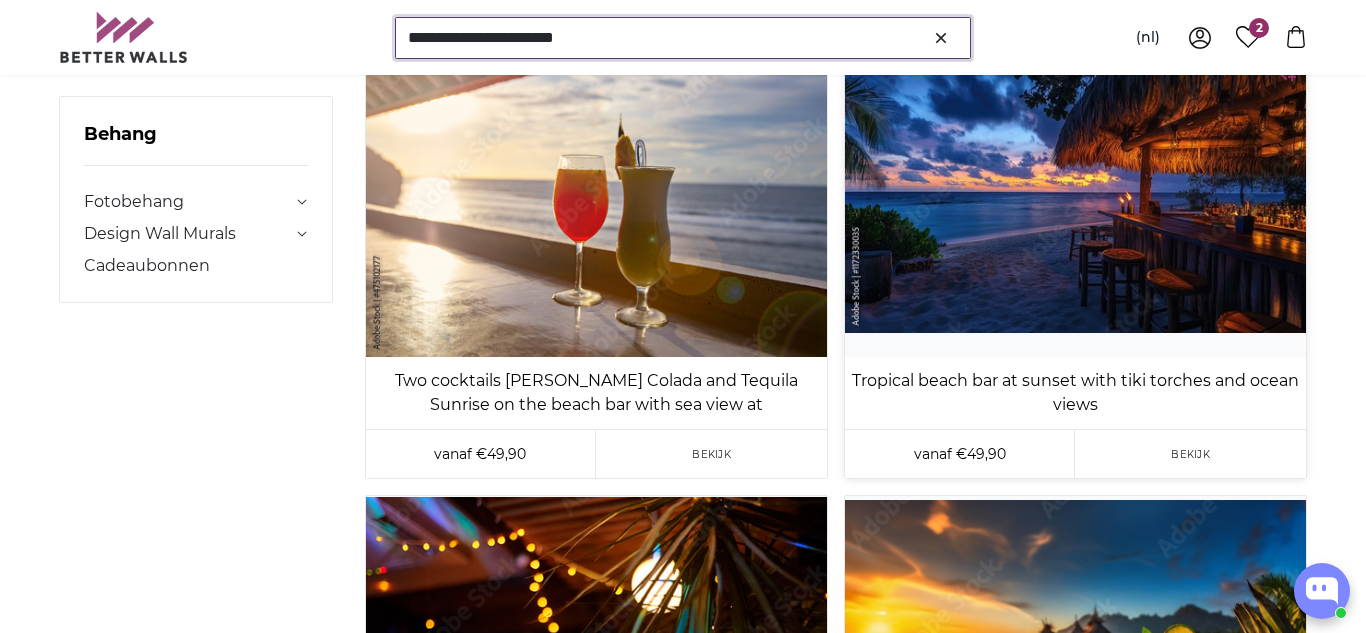 type on "**********" 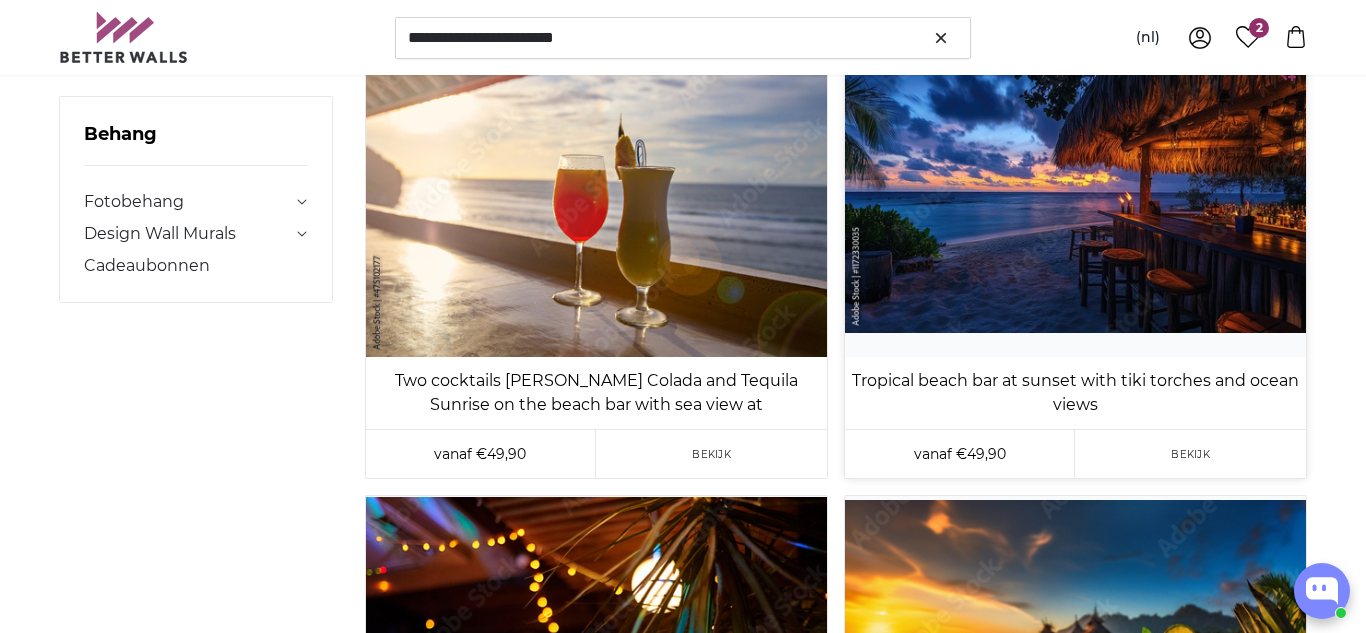 click at bounding box center [1075, 203] 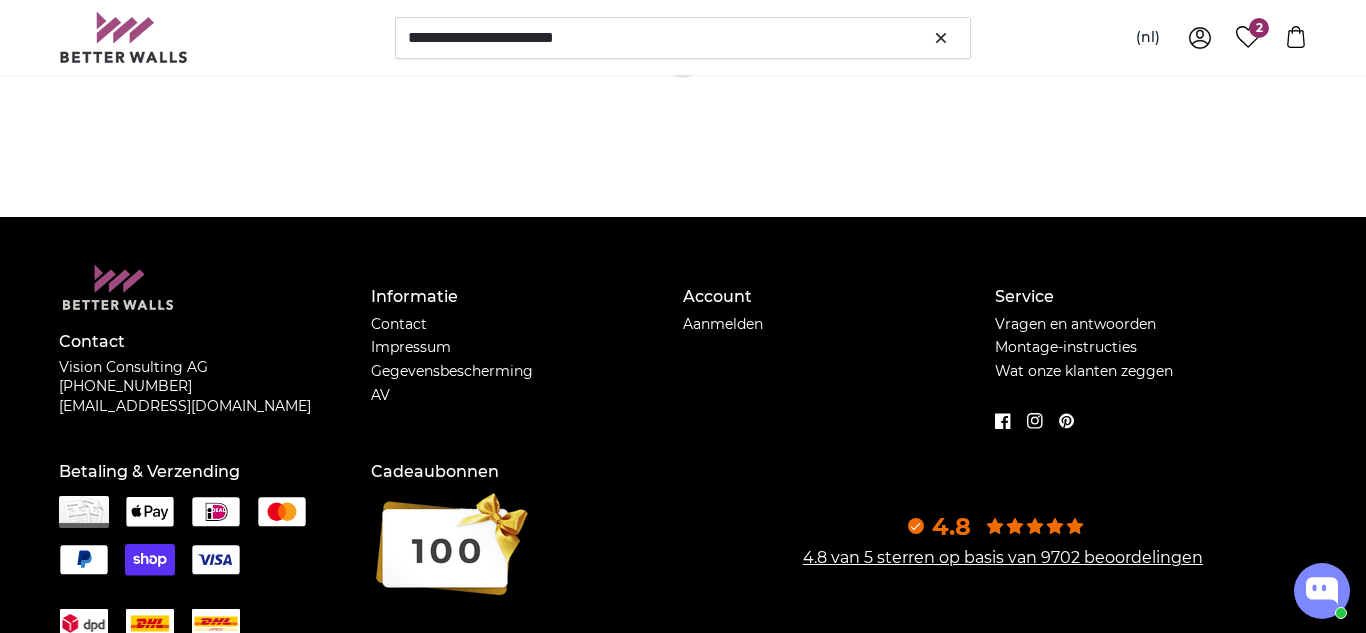 scroll, scrollTop: 0, scrollLeft: 0, axis: both 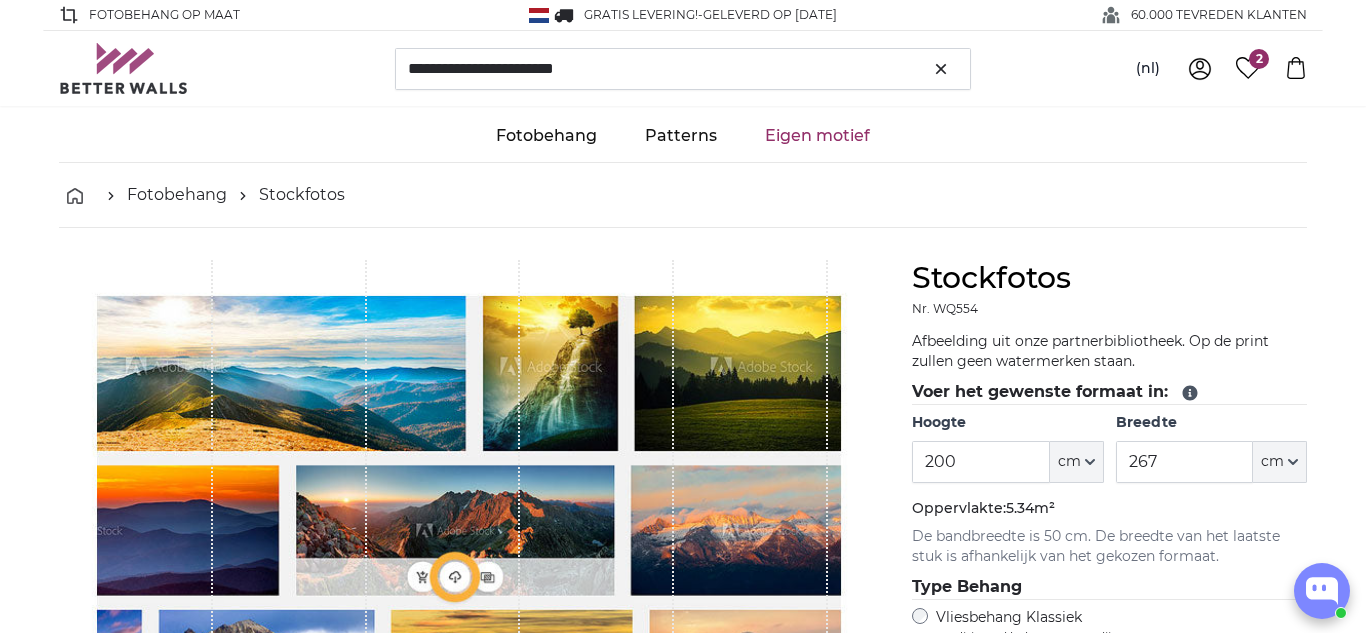 type on "356" 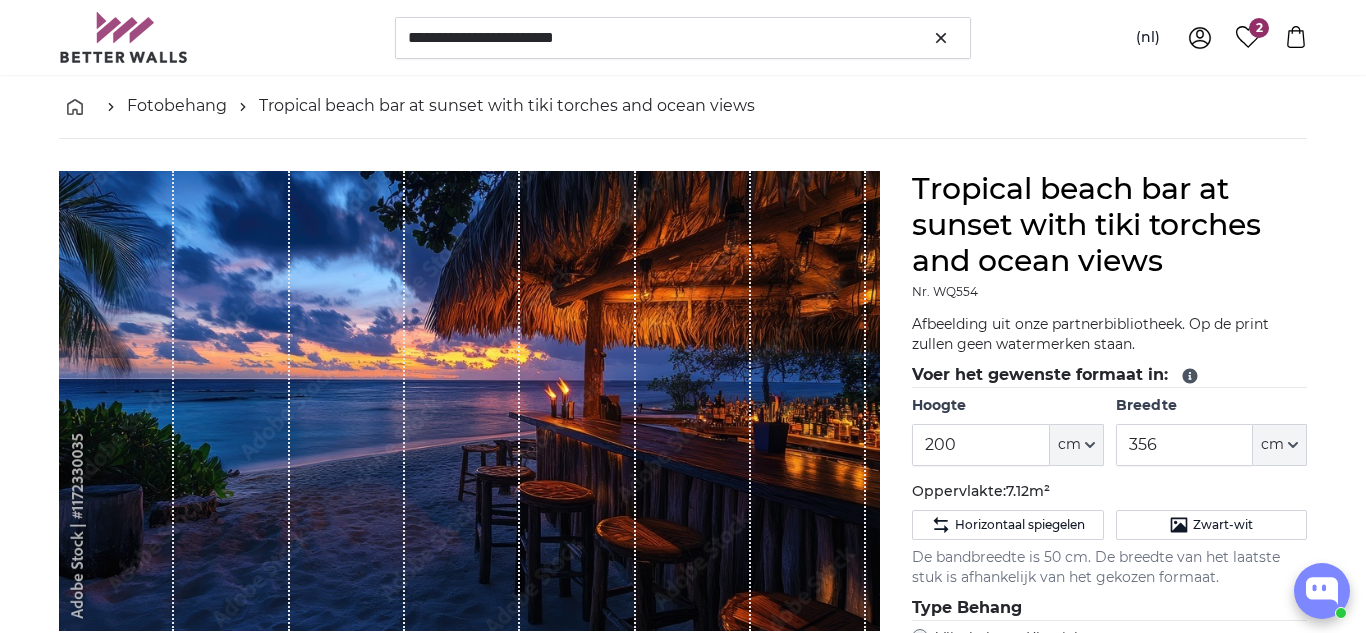 scroll, scrollTop: 112, scrollLeft: 0, axis: vertical 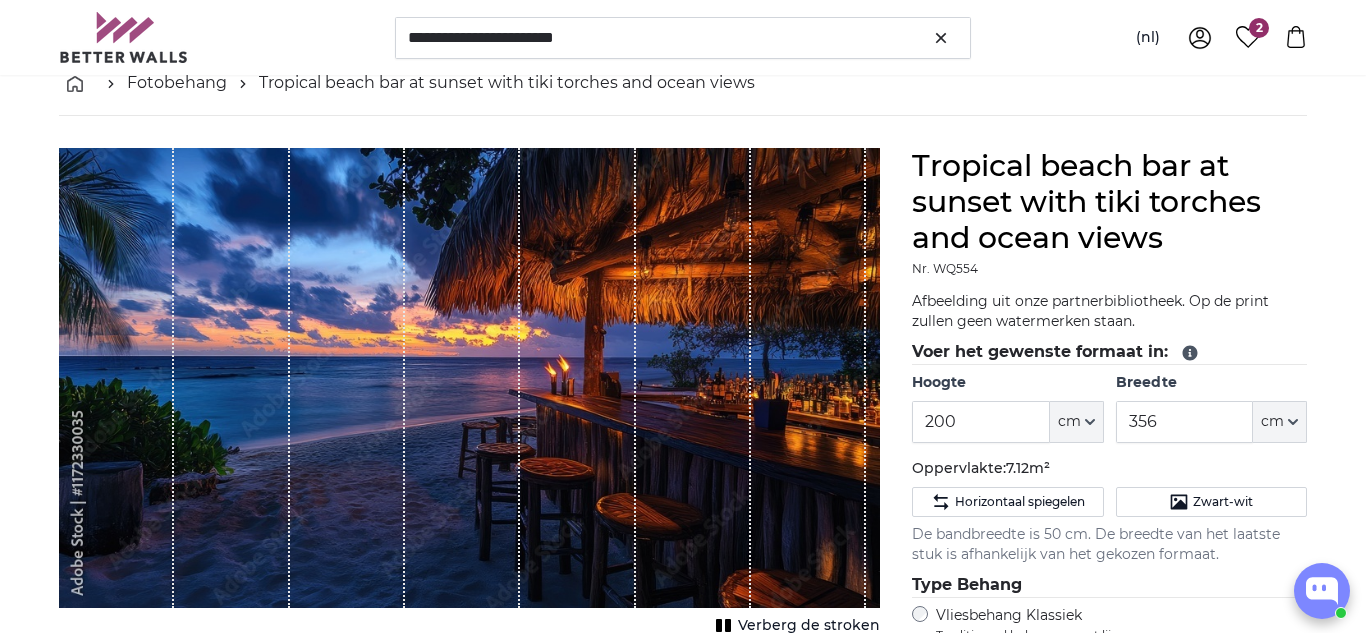 click on "Verberg de stroken" at bounding box center [809, 626] 